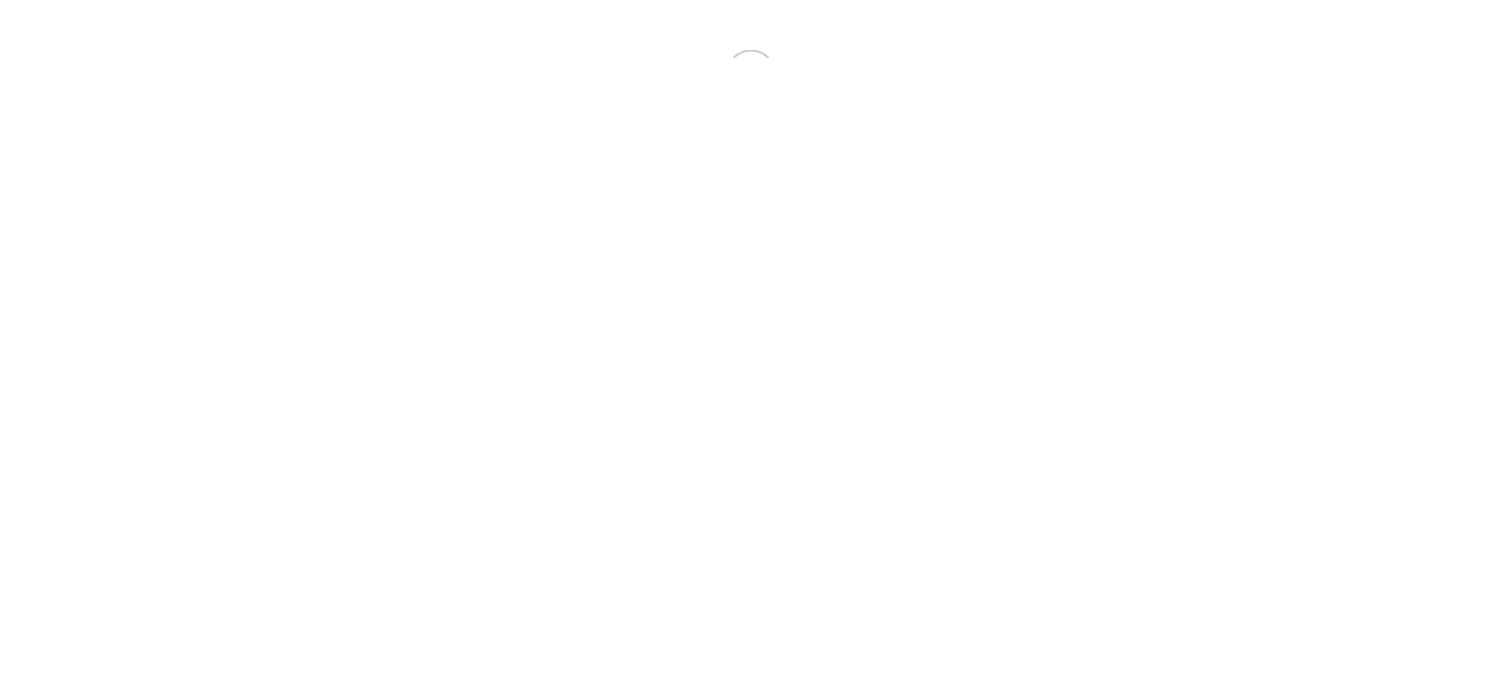scroll, scrollTop: 0, scrollLeft: 0, axis: both 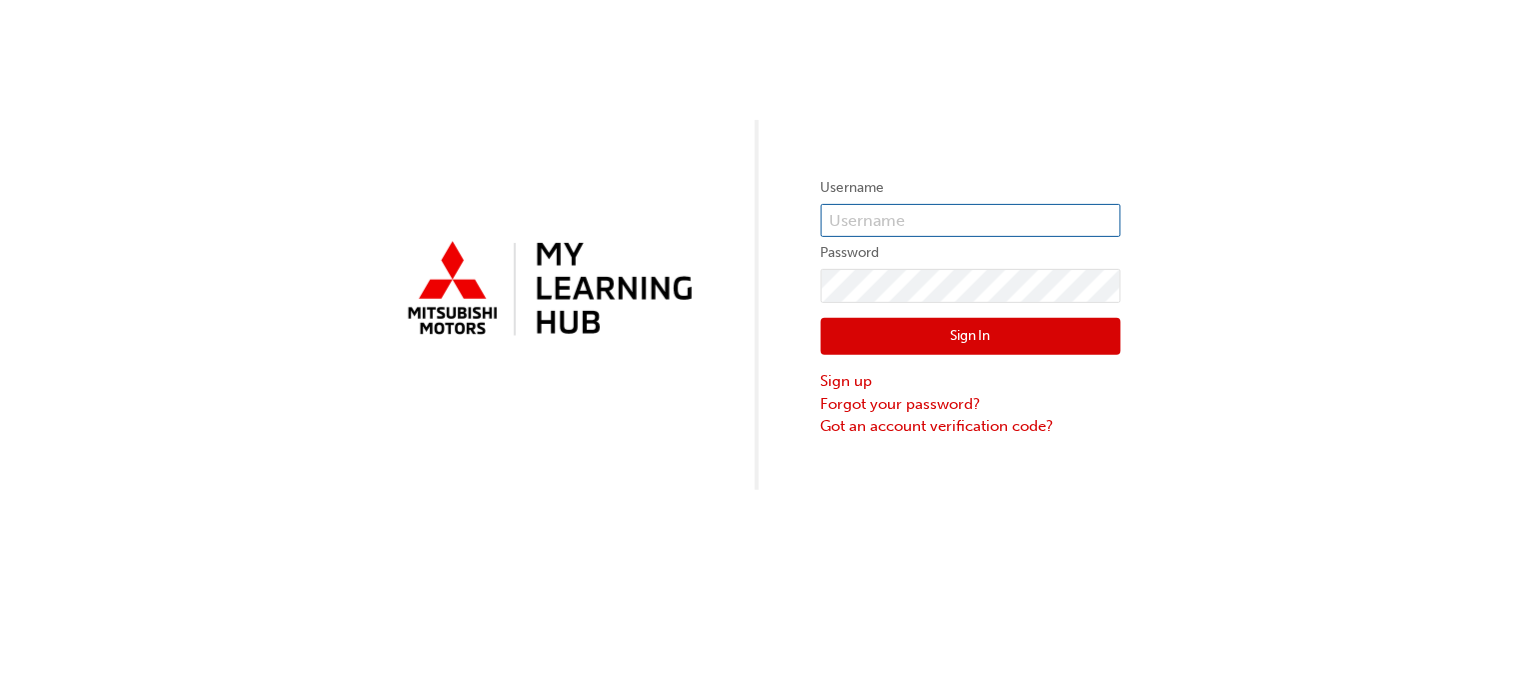 click at bounding box center (971, 221) 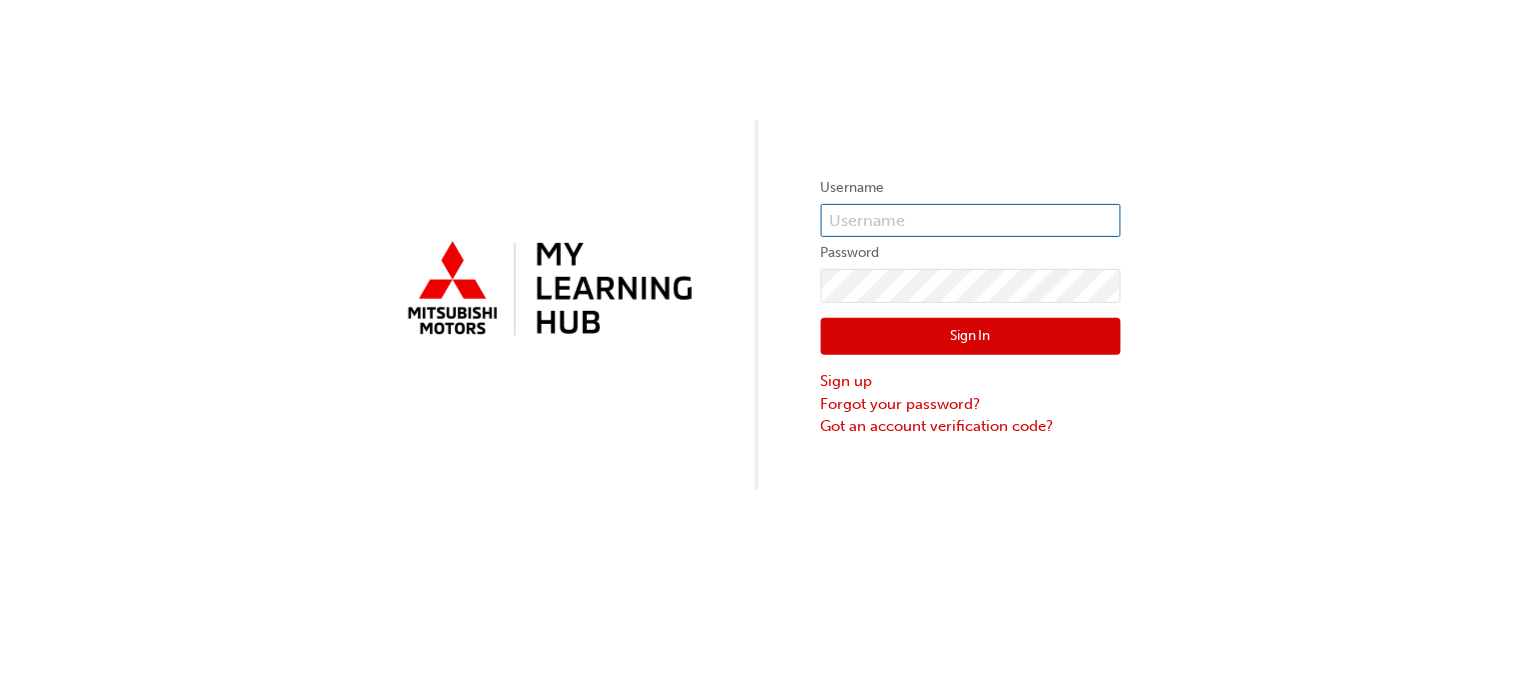 type on "[NUMBER]" 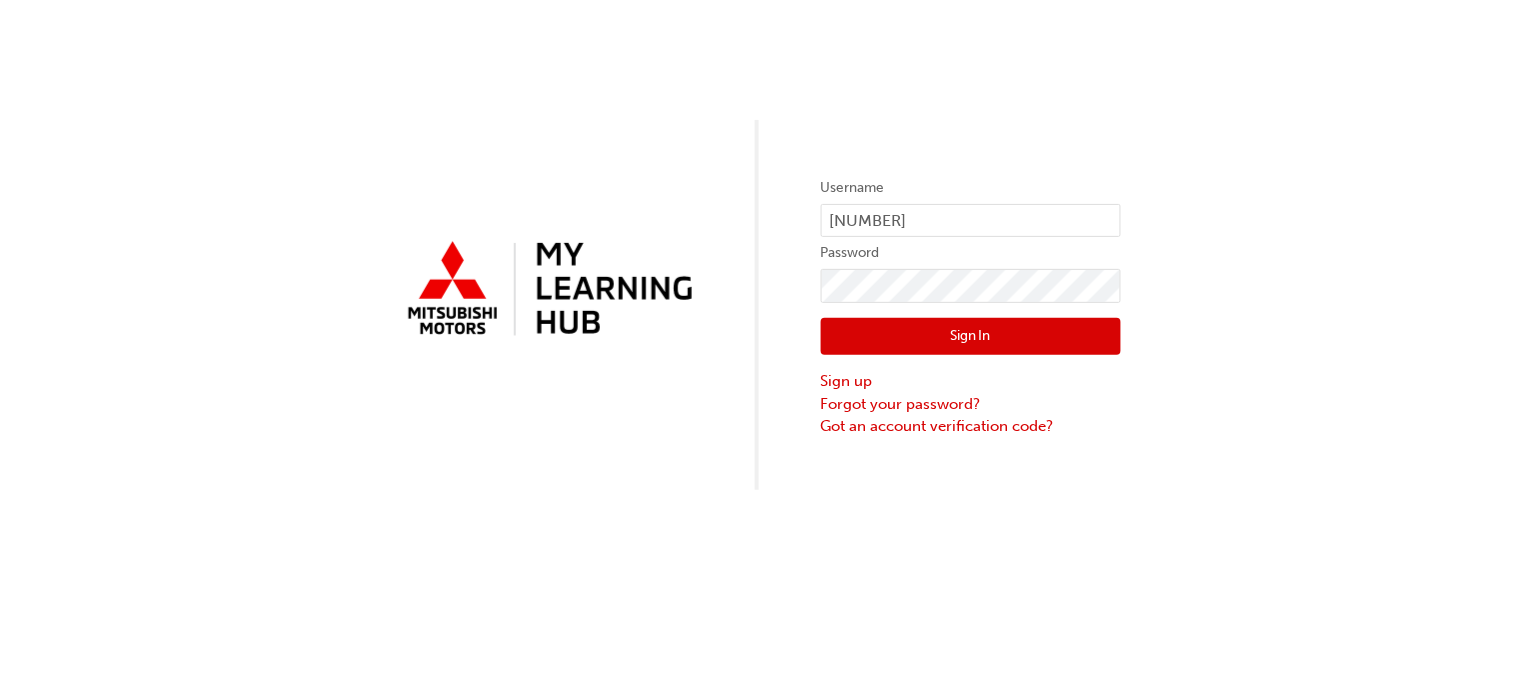 click on "Sign In" at bounding box center (971, 337) 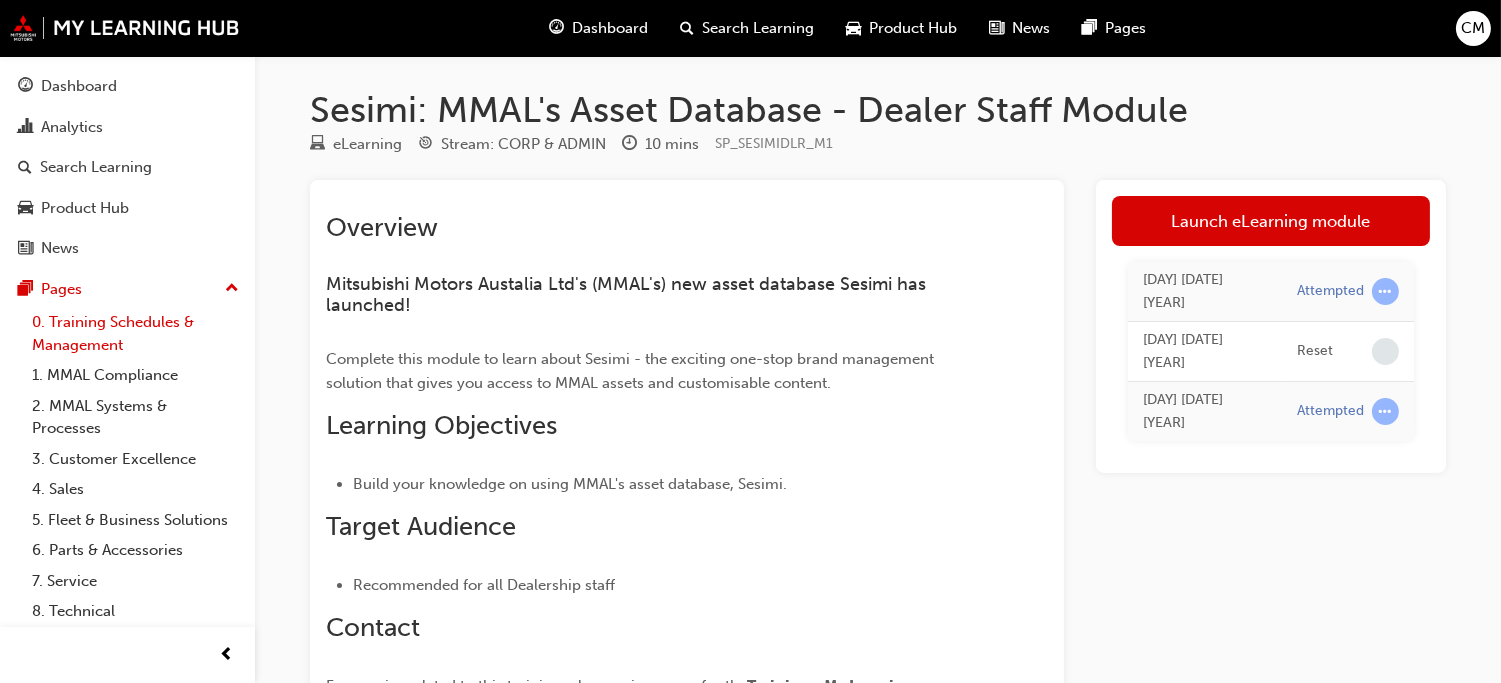 click on "0. Training Schedules & Management" at bounding box center (135, 333) 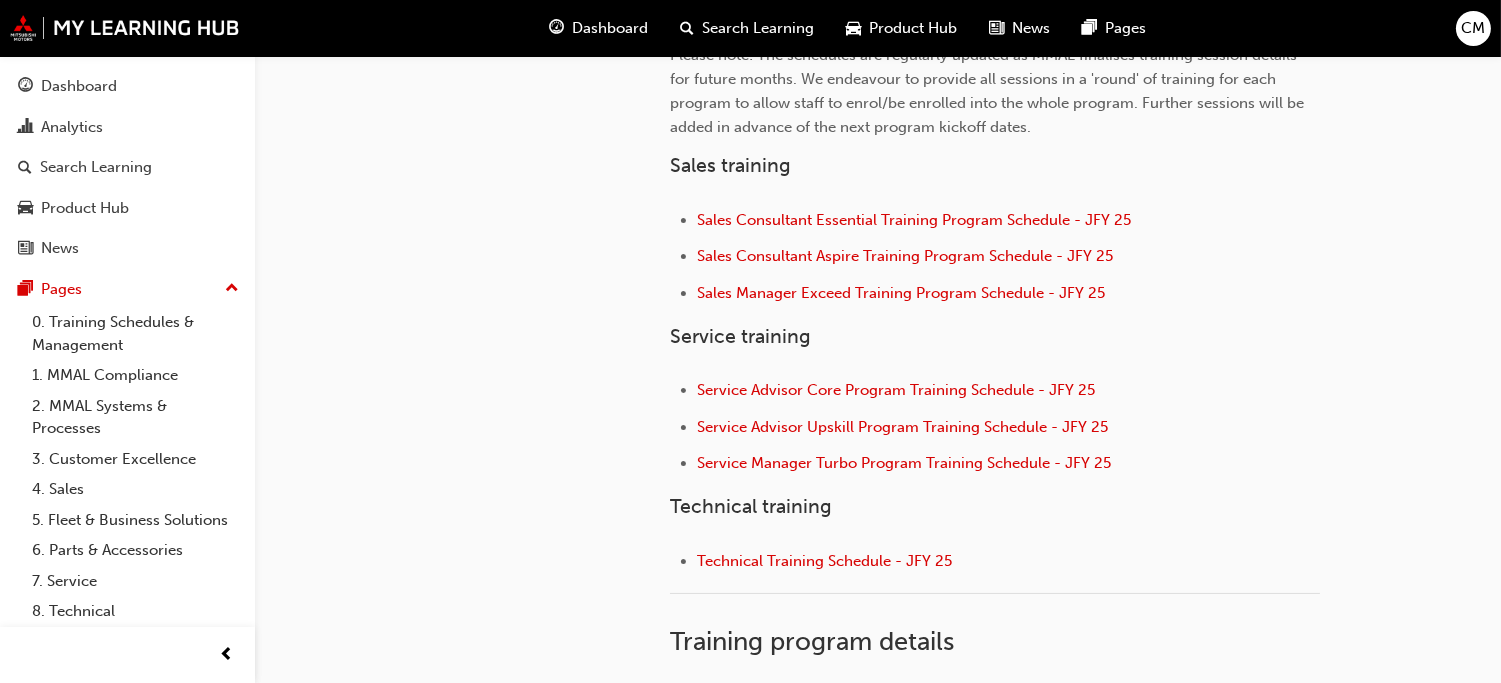 scroll, scrollTop: 737, scrollLeft: 0, axis: vertical 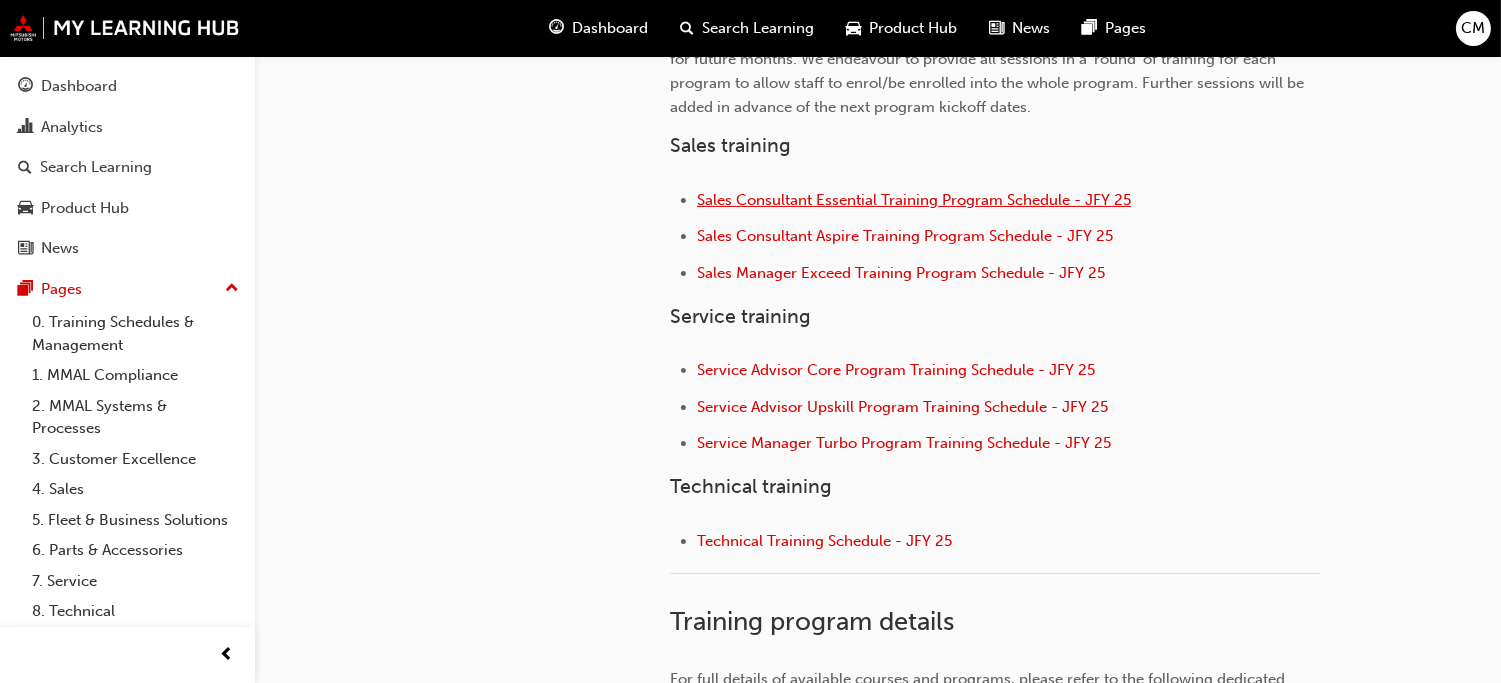 click on "Sales Consultant Essential Training Program Schedule - JFY 25" at bounding box center [914, 200] 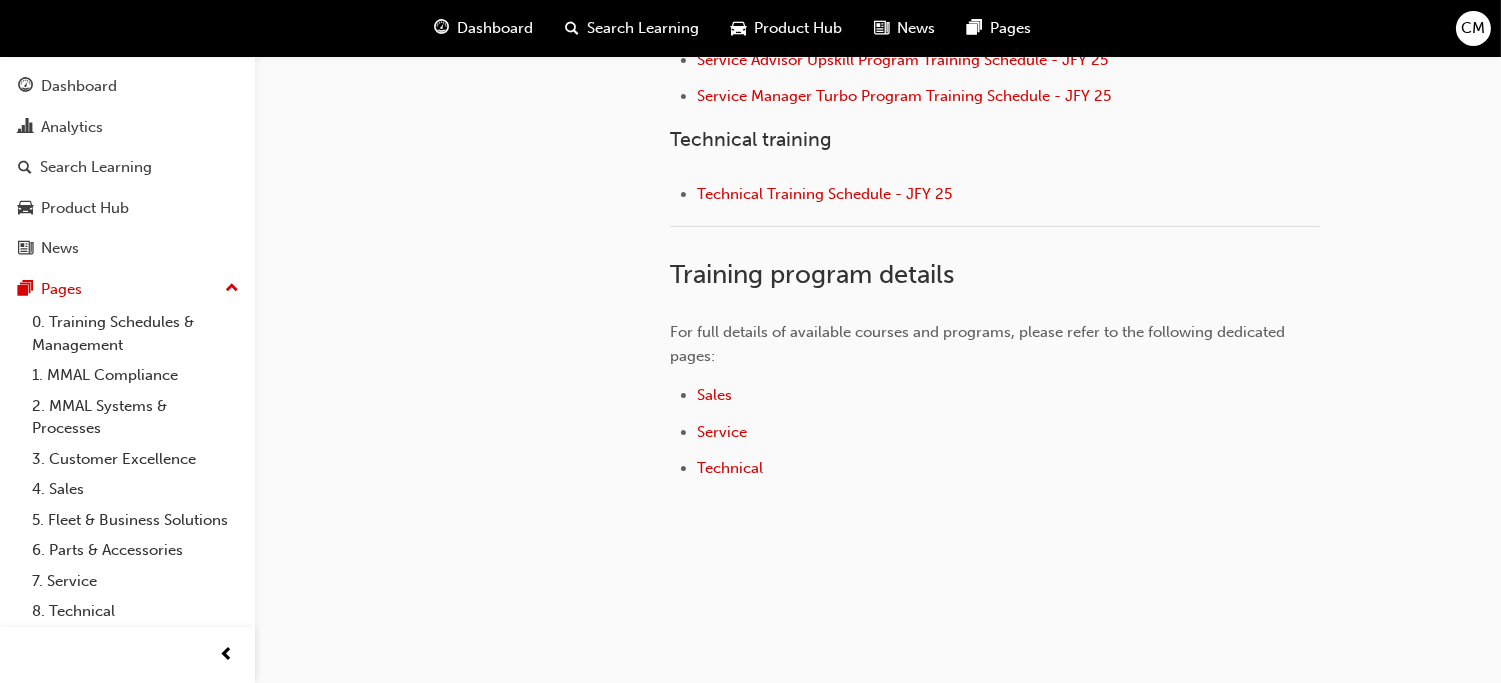 scroll, scrollTop: 1078, scrollLeft: 0, axis: vertical 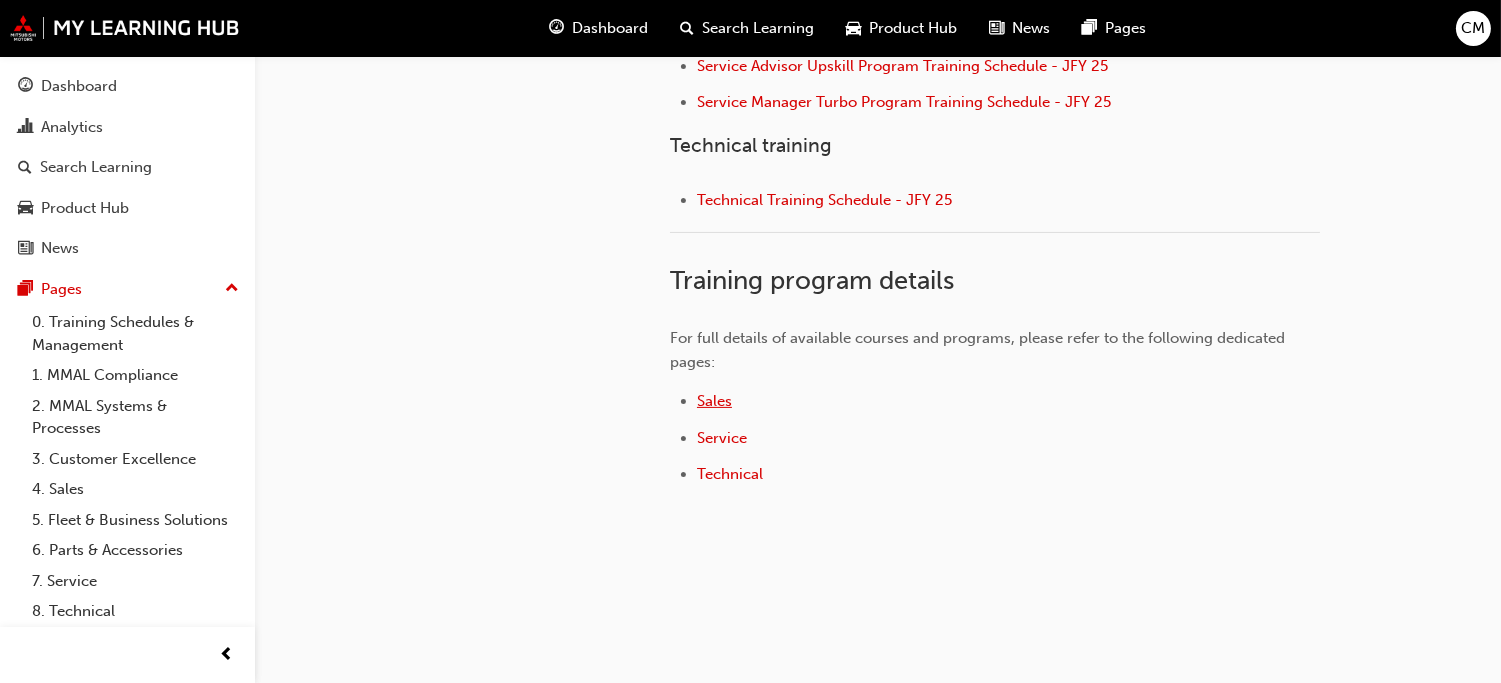 click on "Sales" at bounding box center [714, 401] 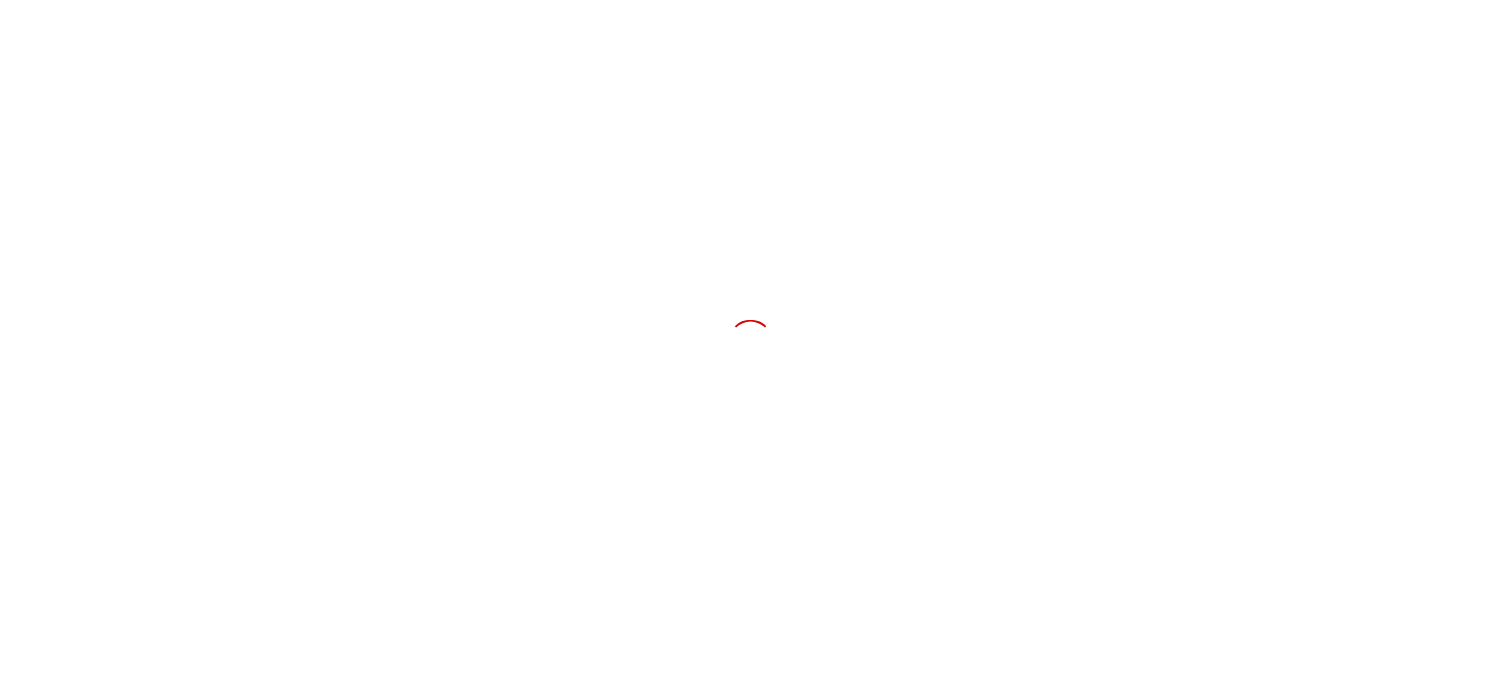 scroll, scrollTop: 0, scrollLeft: 0, axis: both 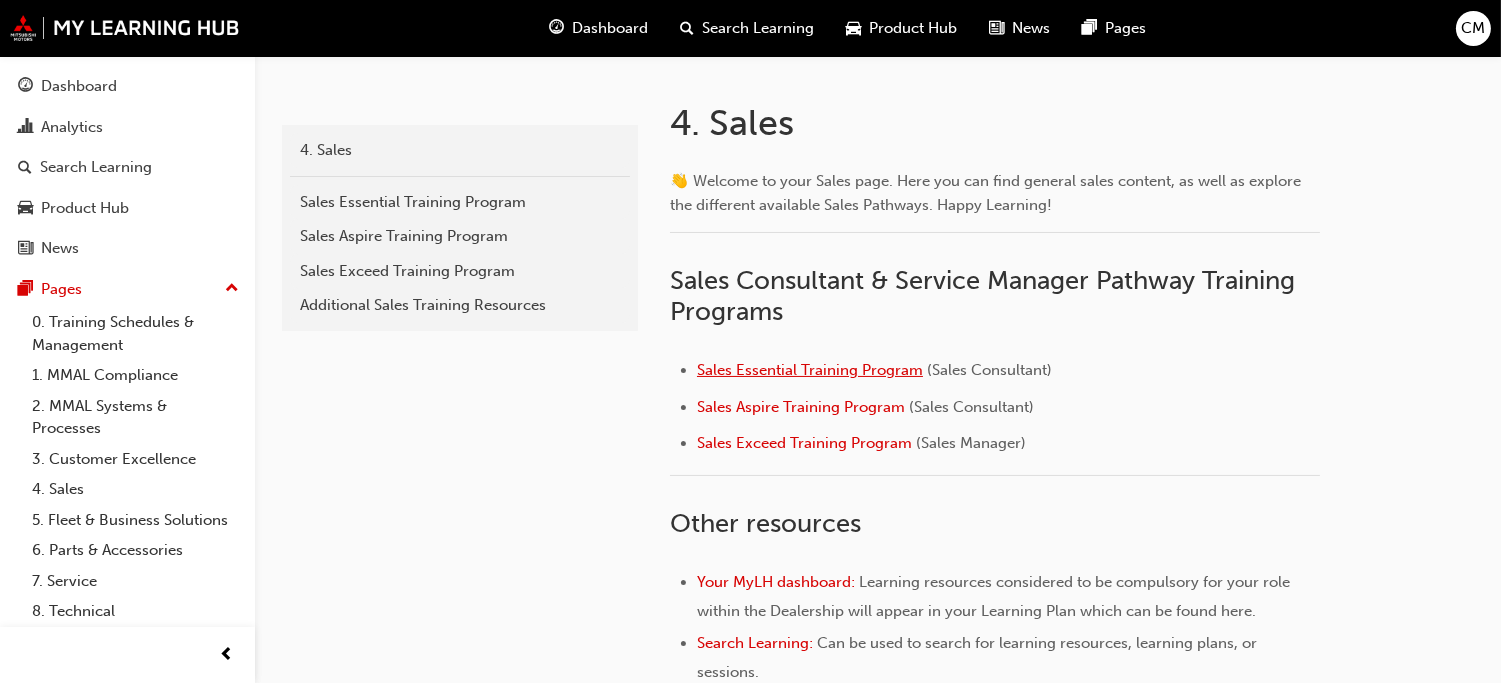 click on "Sales Essential Training Program" at bounding box center [810, 370] 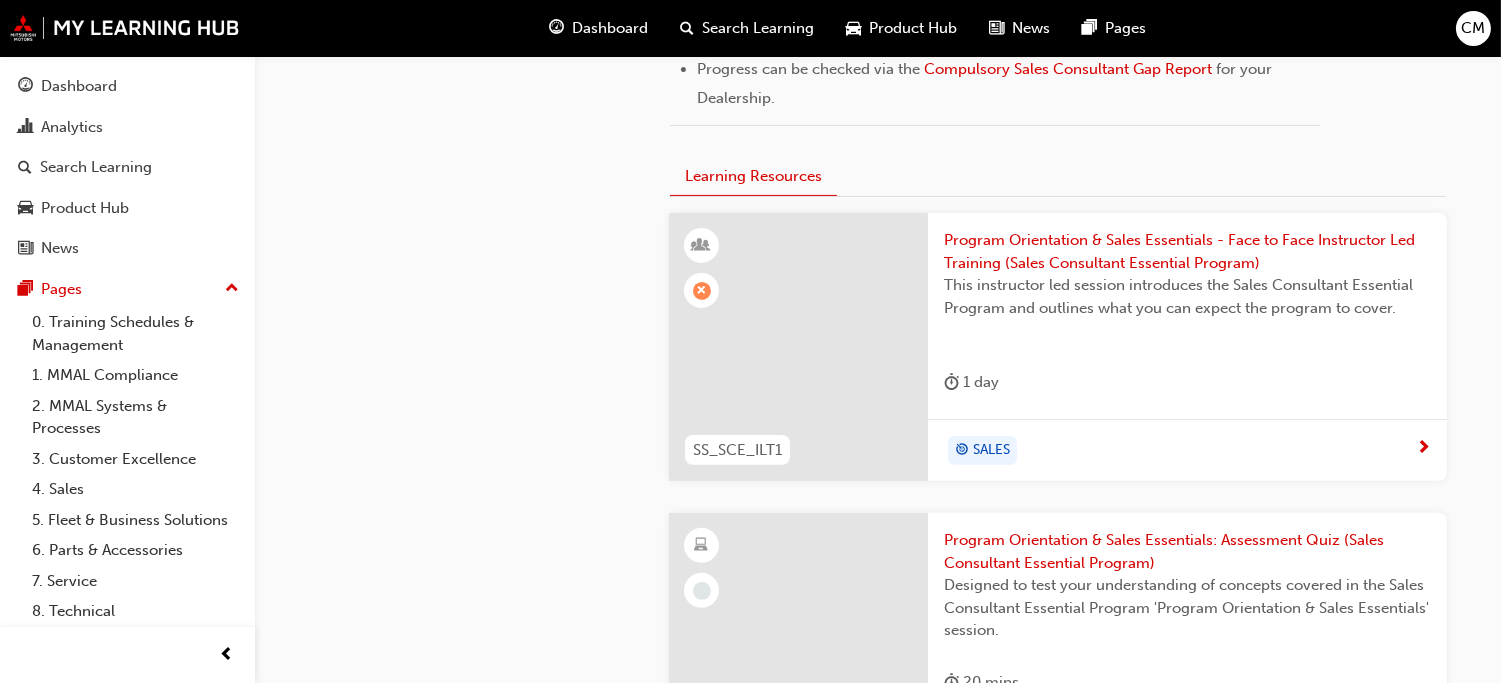 scroll, scrollTop: 1228, scrollLeft: 0, axis: vertical 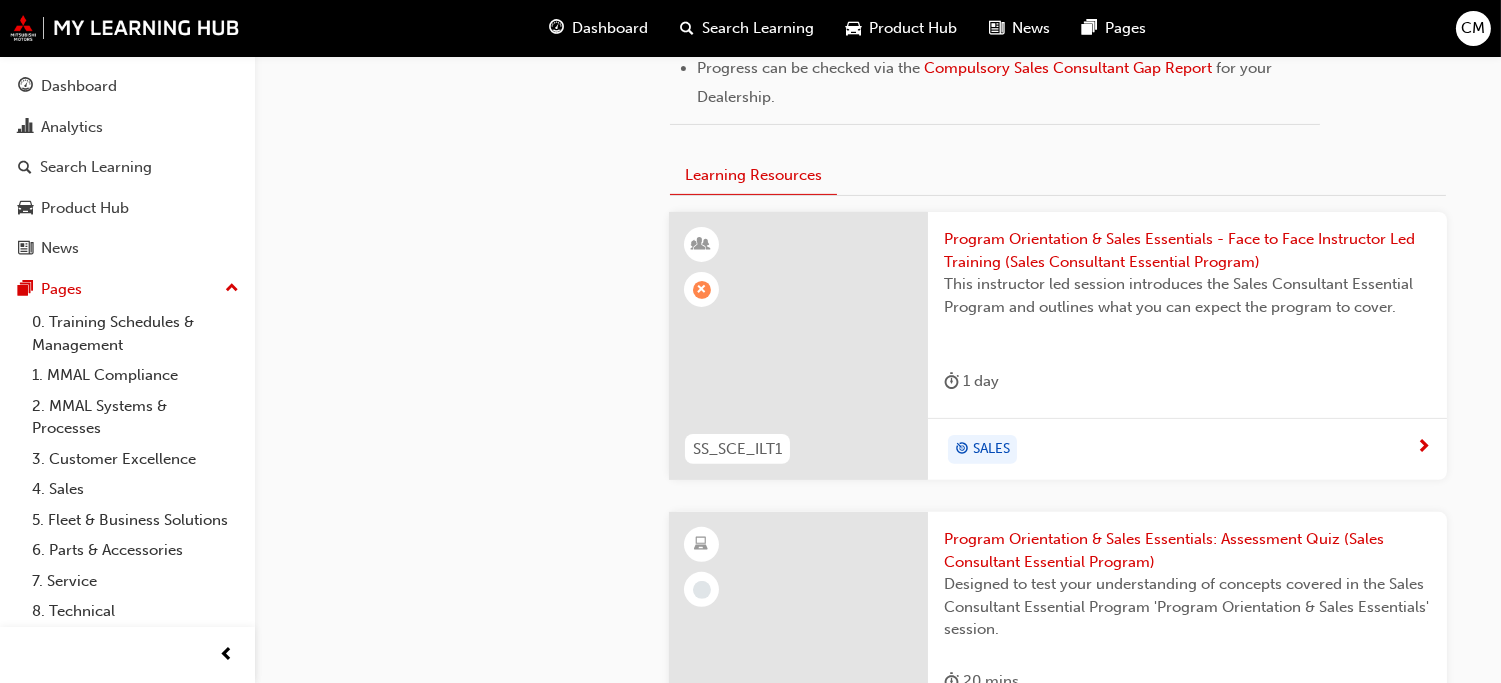 click on "Program Orientation & Sales Essentials - Face to Face Instructor Led Training (Sales Consultant Essential Program)" at bounding box center (1187, 250) 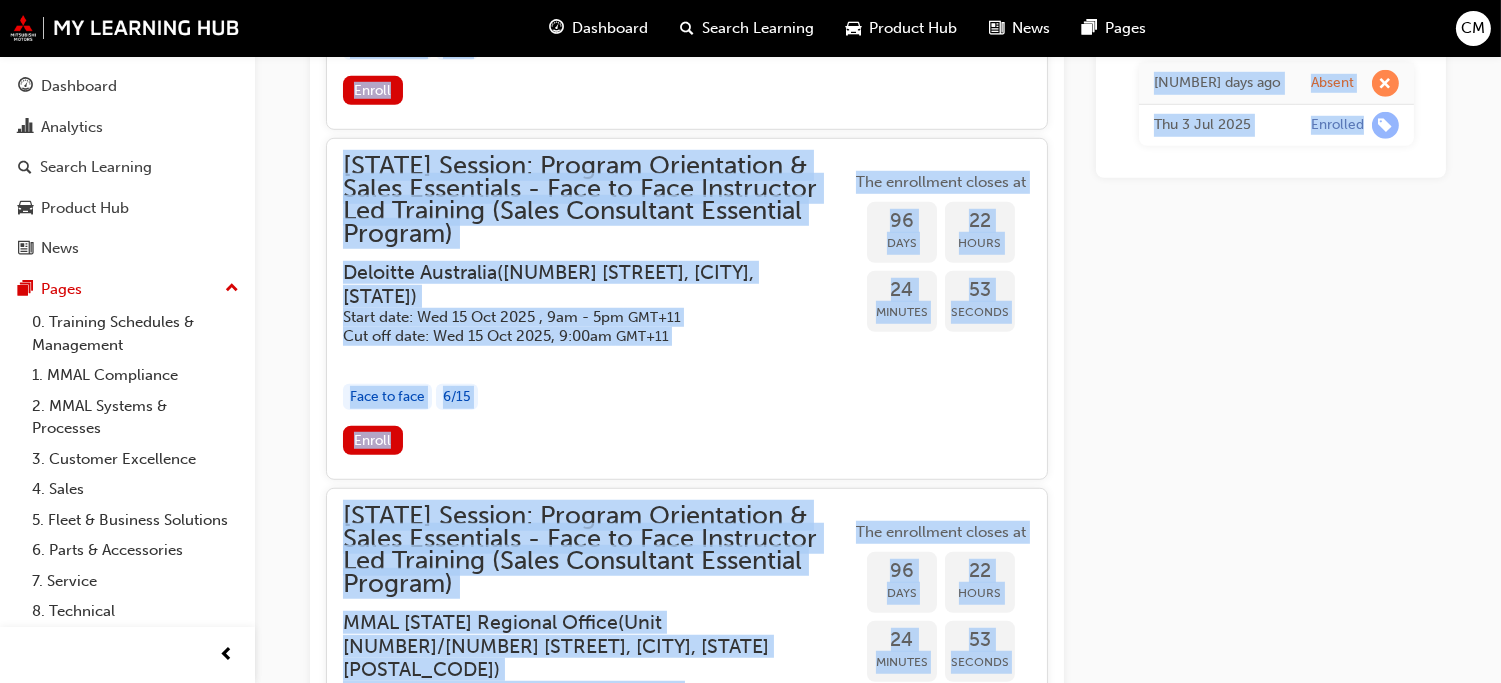 scroll, scrollTop: 2768, scrollLeft: 0, axis: vertical 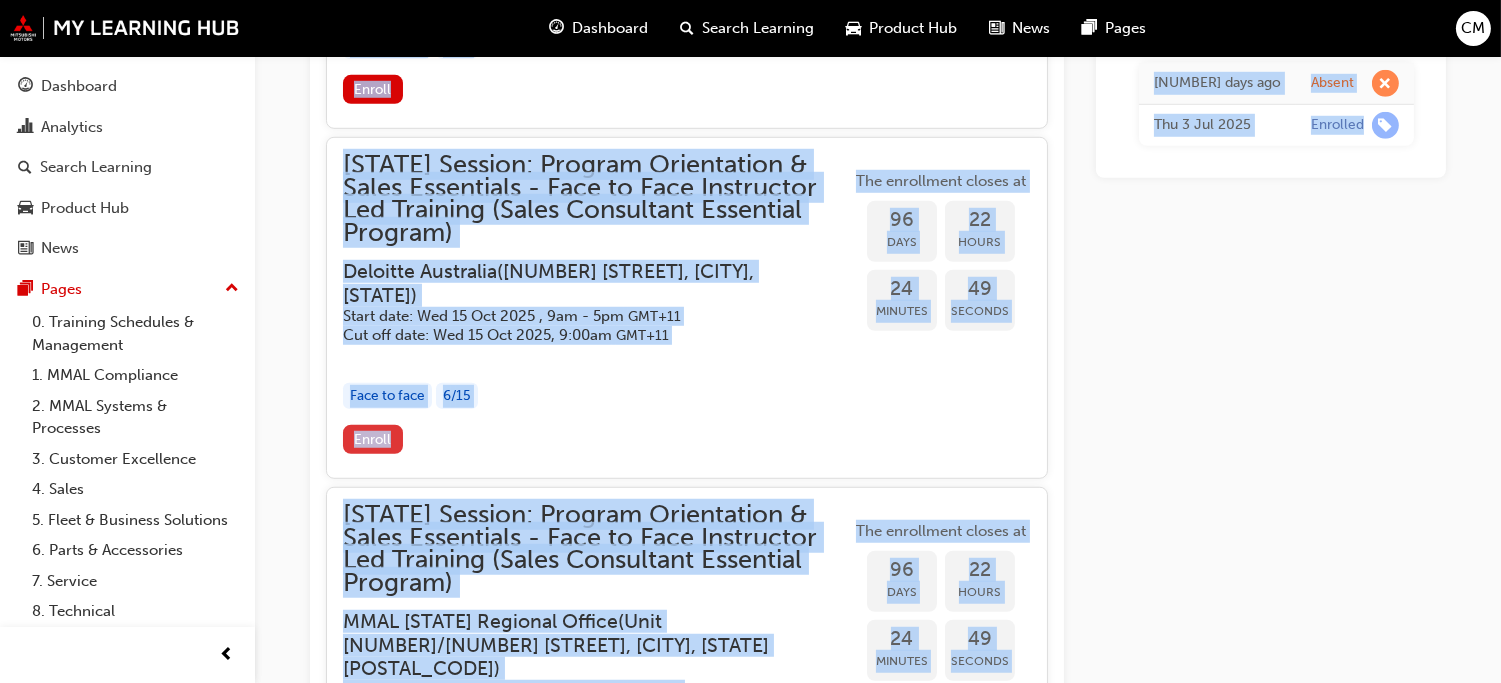 click on "Enroll" at bounding box center [373, 439] 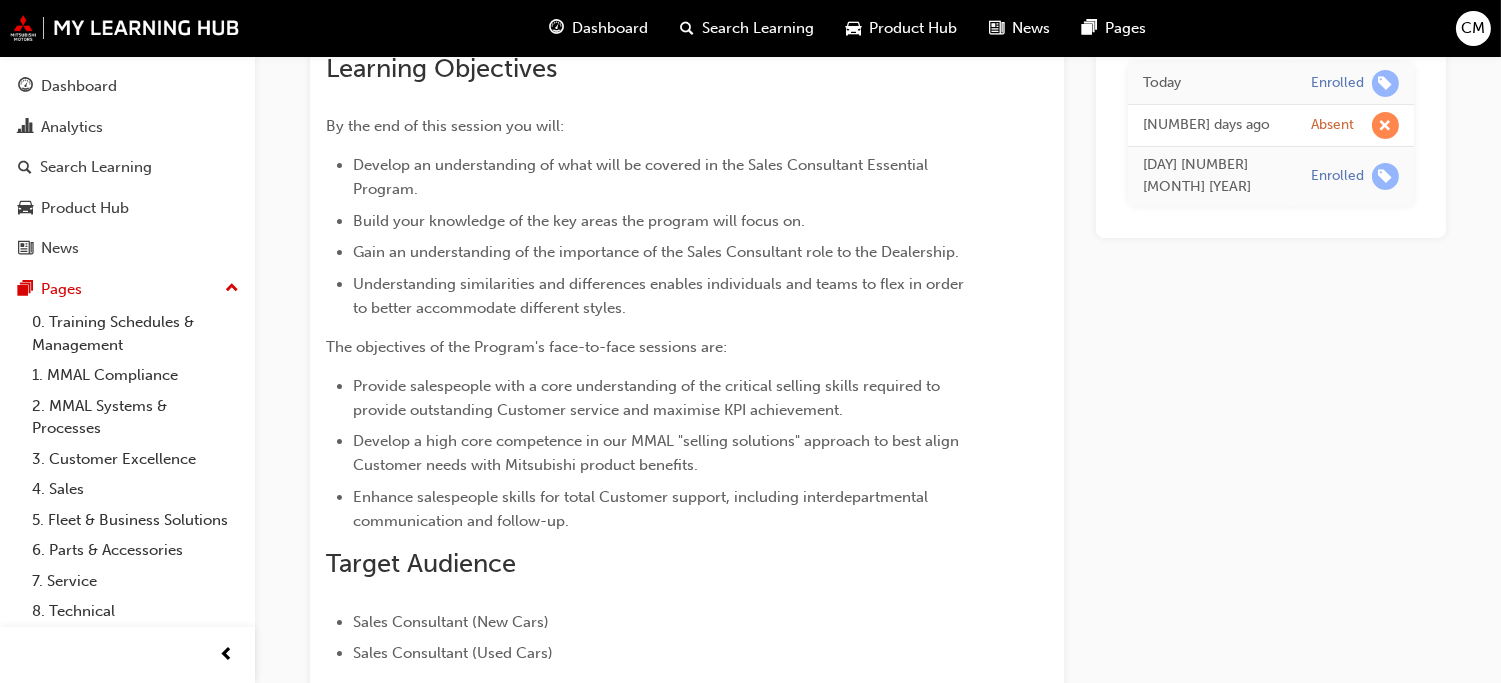 scroll, scrollTop: 997, scrollLeft: 0, axis: vertical 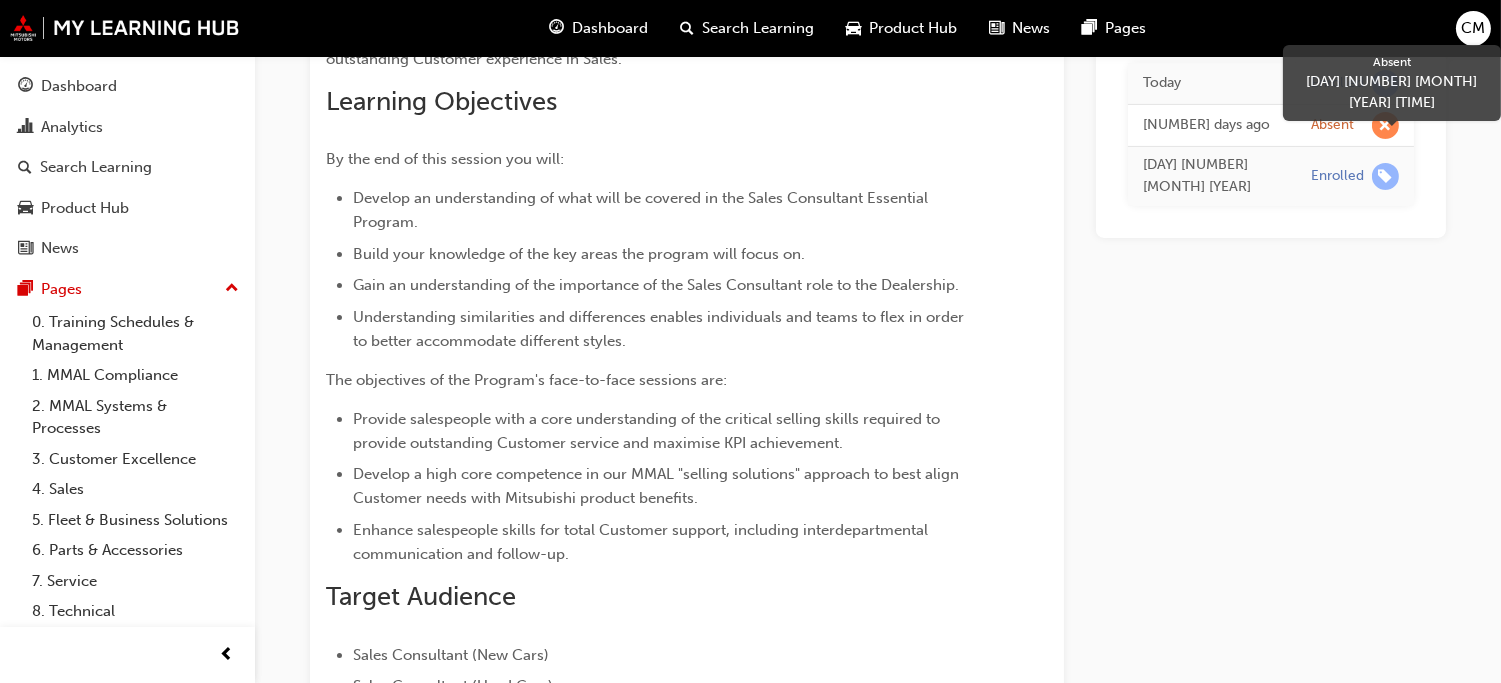 click at bounding box center (1385, 124) 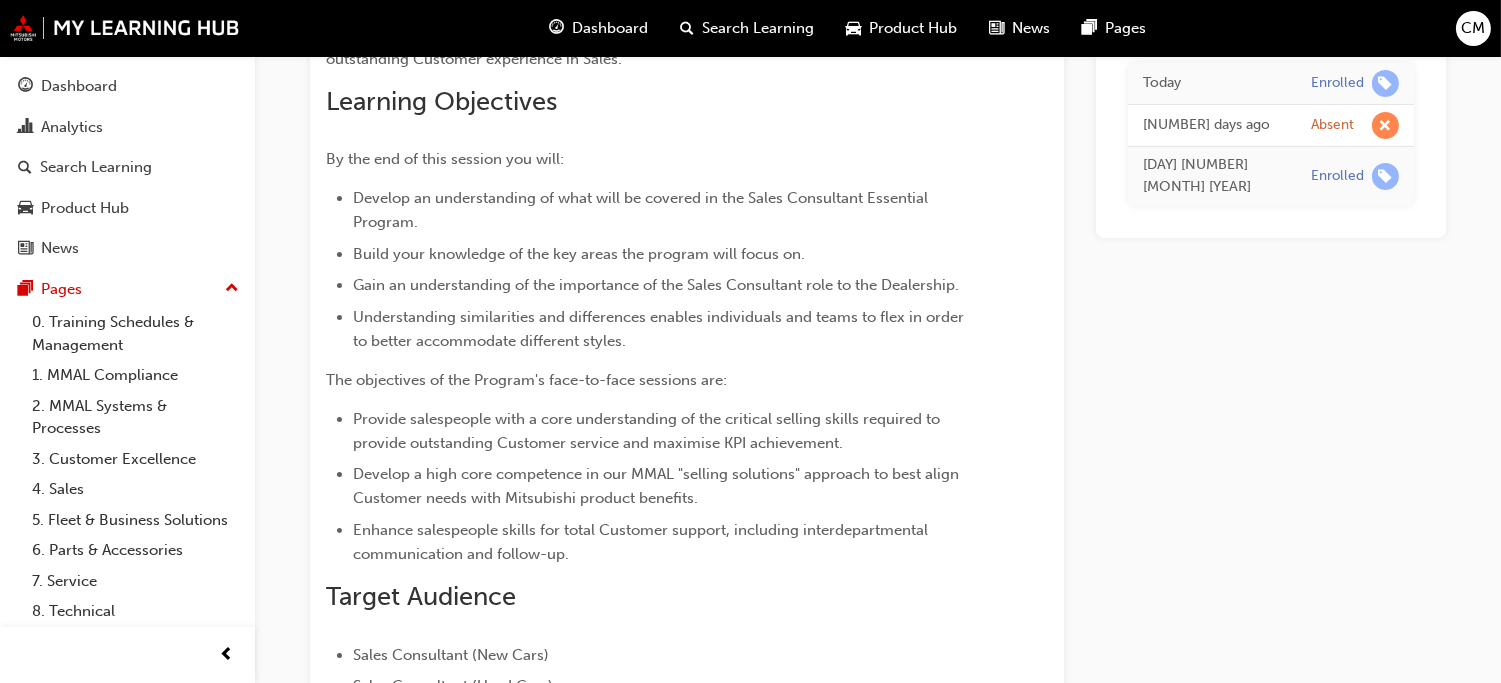 click on "[NUMBER] days ago" at bounding box center (1212, 124) 